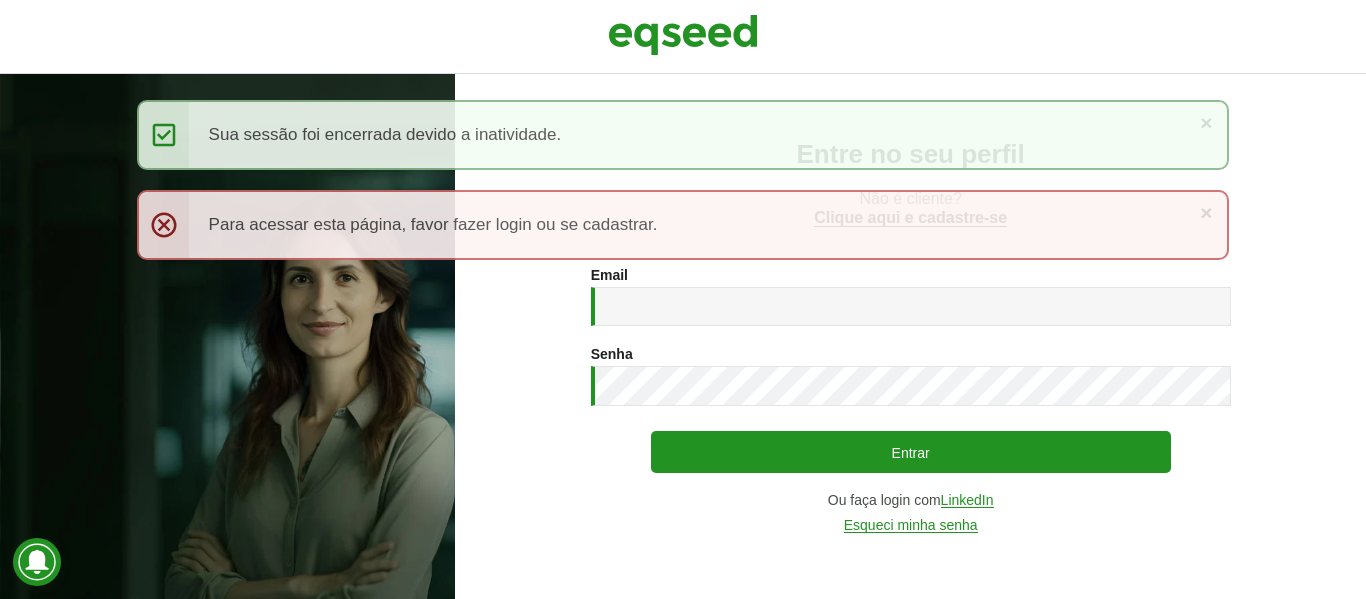 scroll, scrollTop: 0, scrollLeft: 0, axis: both 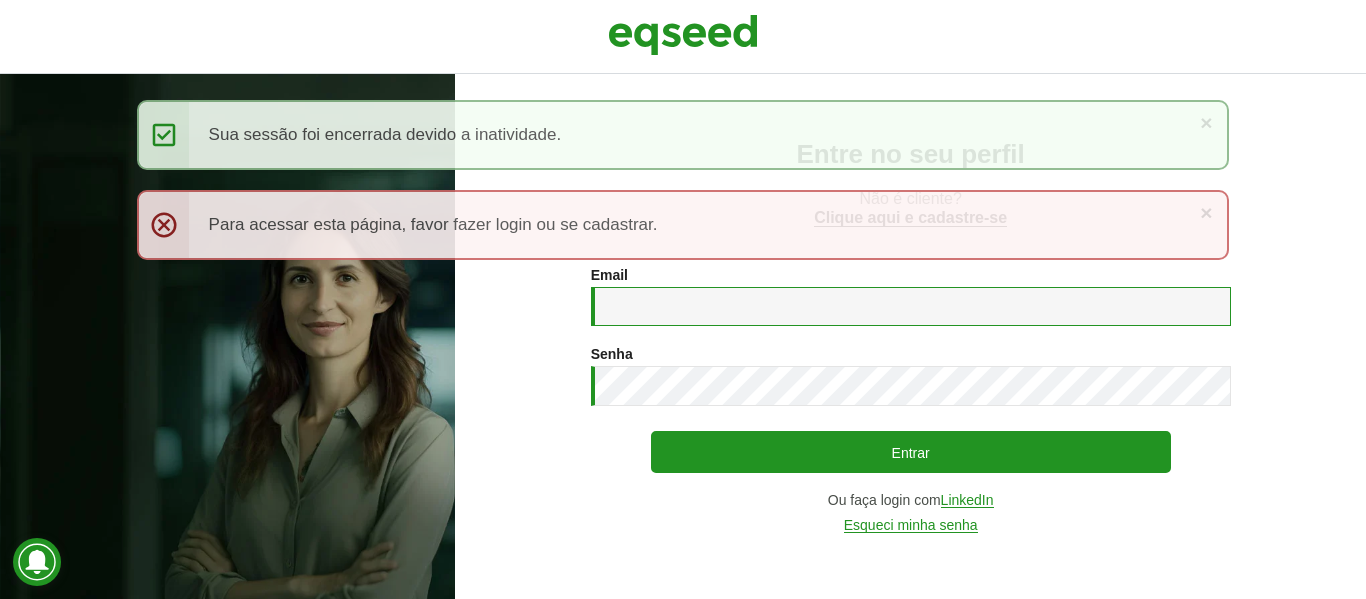 click on "Email  *" at bounding box center (911, 306) 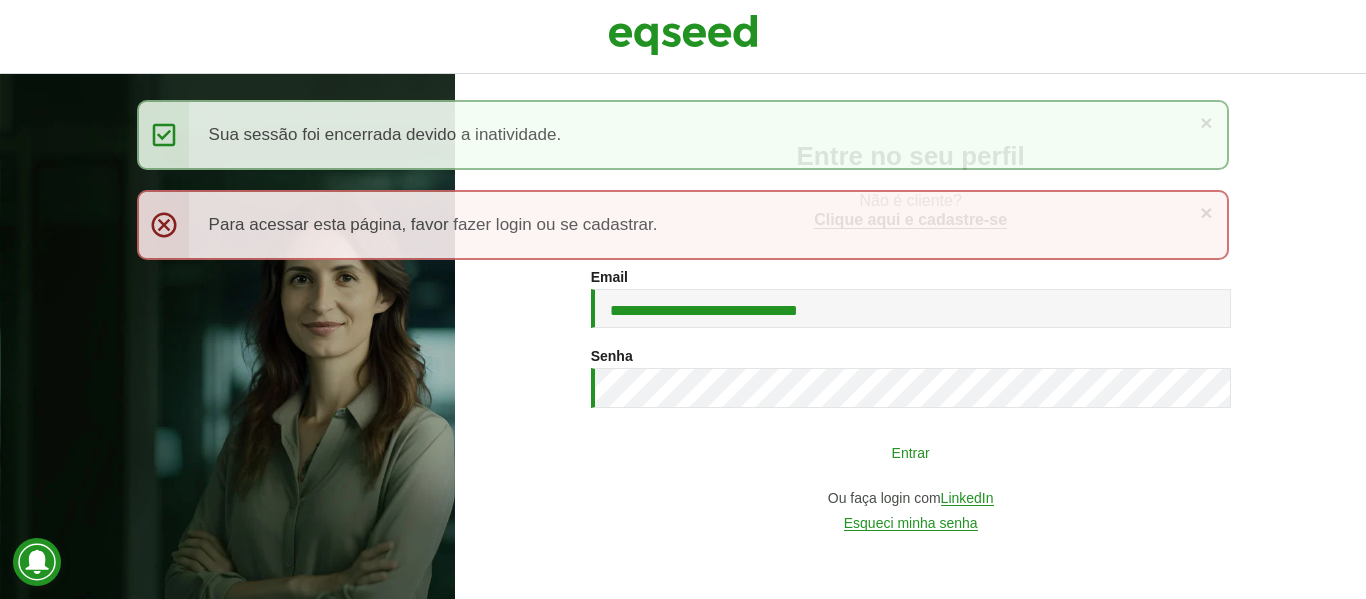click on "Entrar" at bounding box center [911, 452] 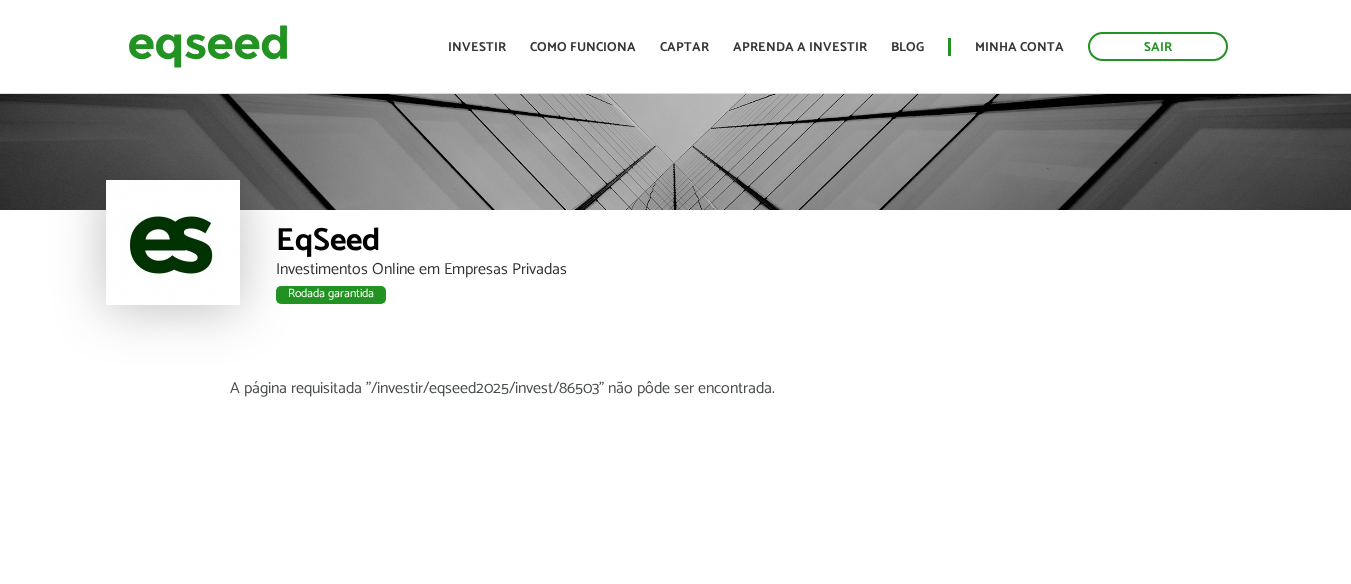 scroll, scrollTop: 0, scrollLeft: 0, axis: both 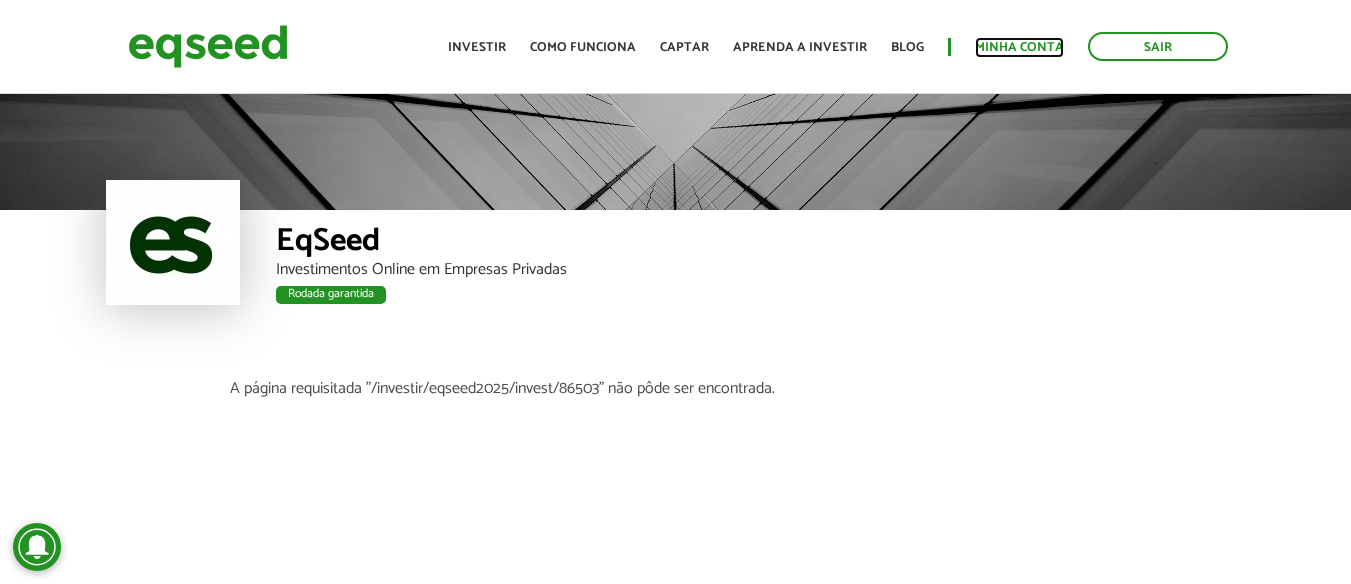click on "Minha conta" at bounding box center (1019, 47) 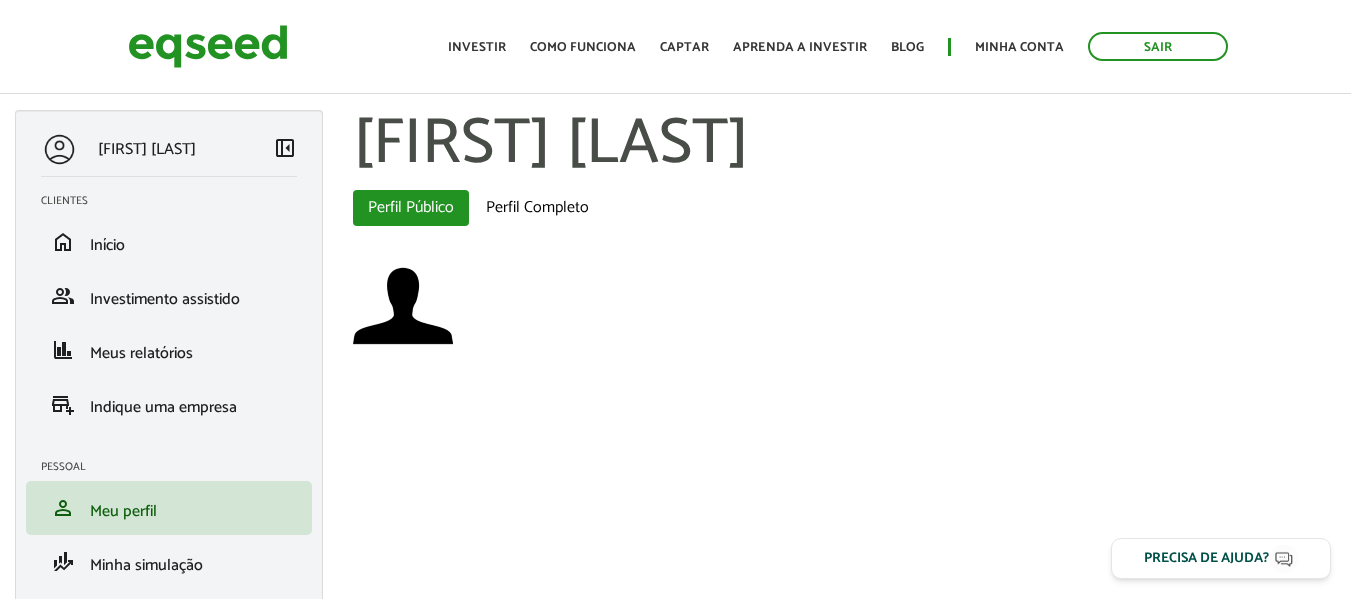 scroll, scrollTop: 0, scrollLeft: 0, axis: both 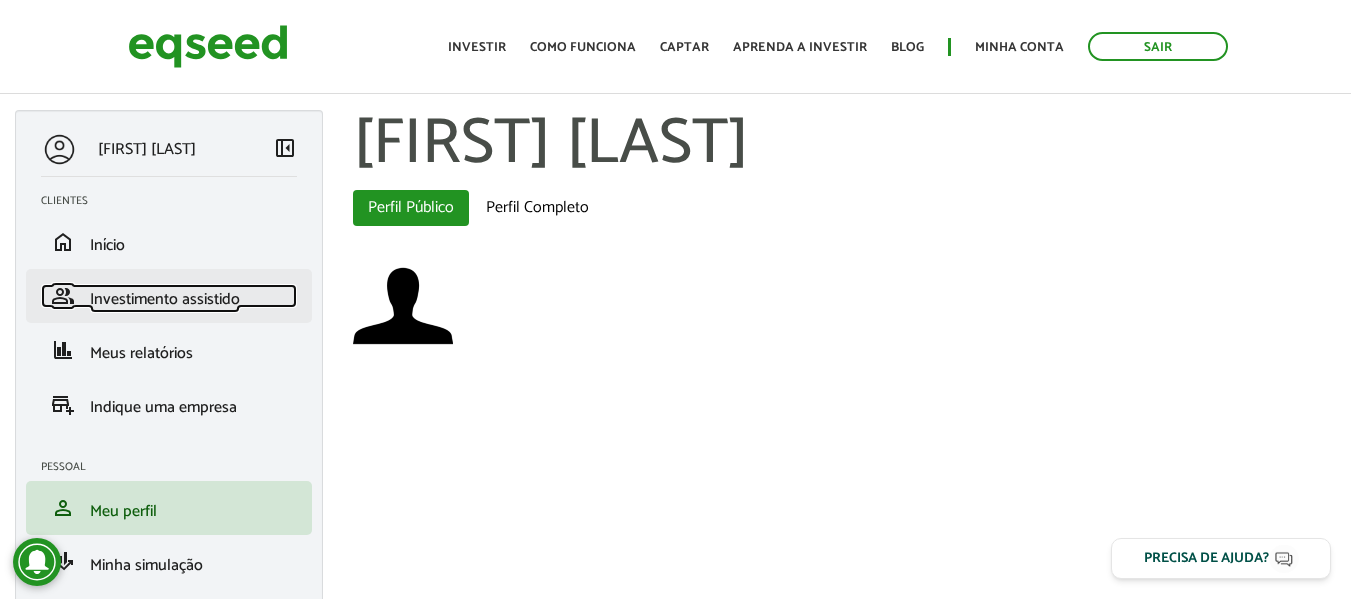 click on "Investimento assistido" at bounding box center (165, 299) 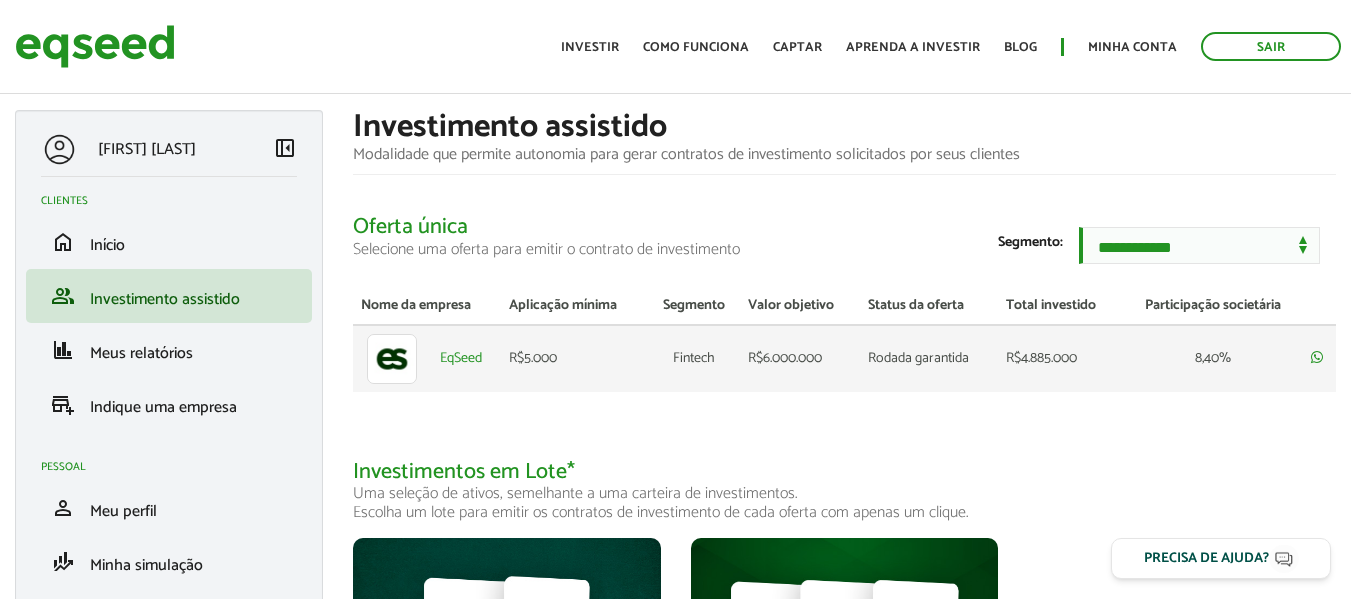 scroll, scrollTop: 0, scrollLeft: 0, axis: both 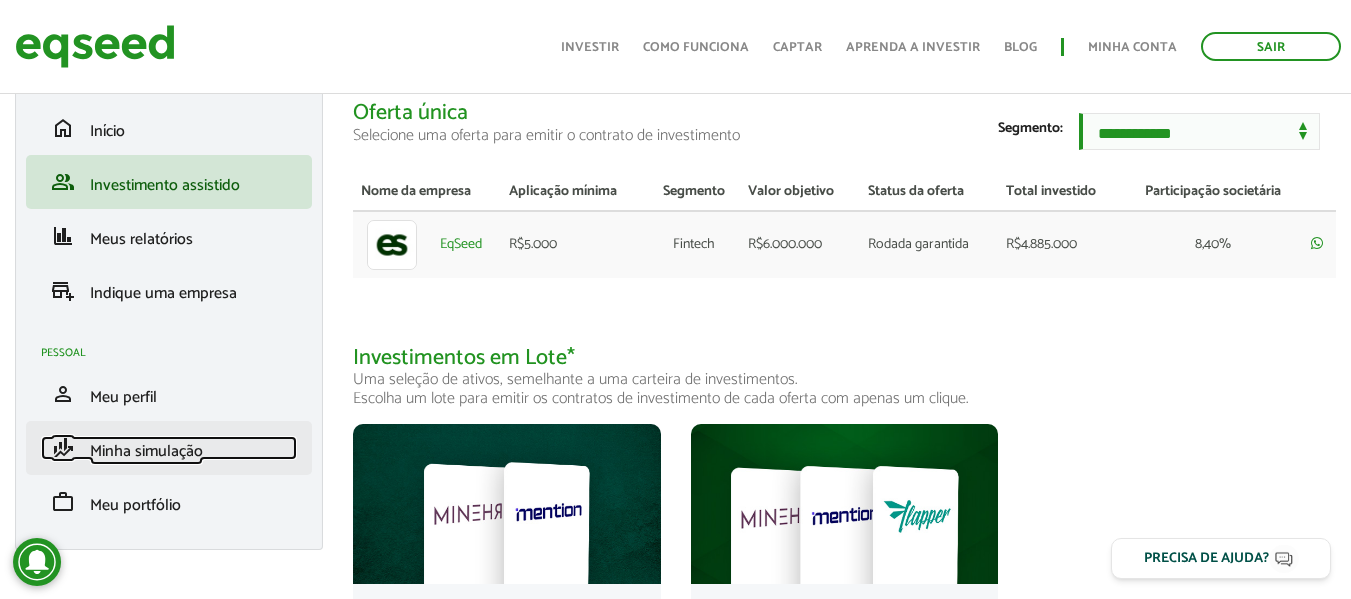 click on "Minha simulação" at bounding box center (146, 451) 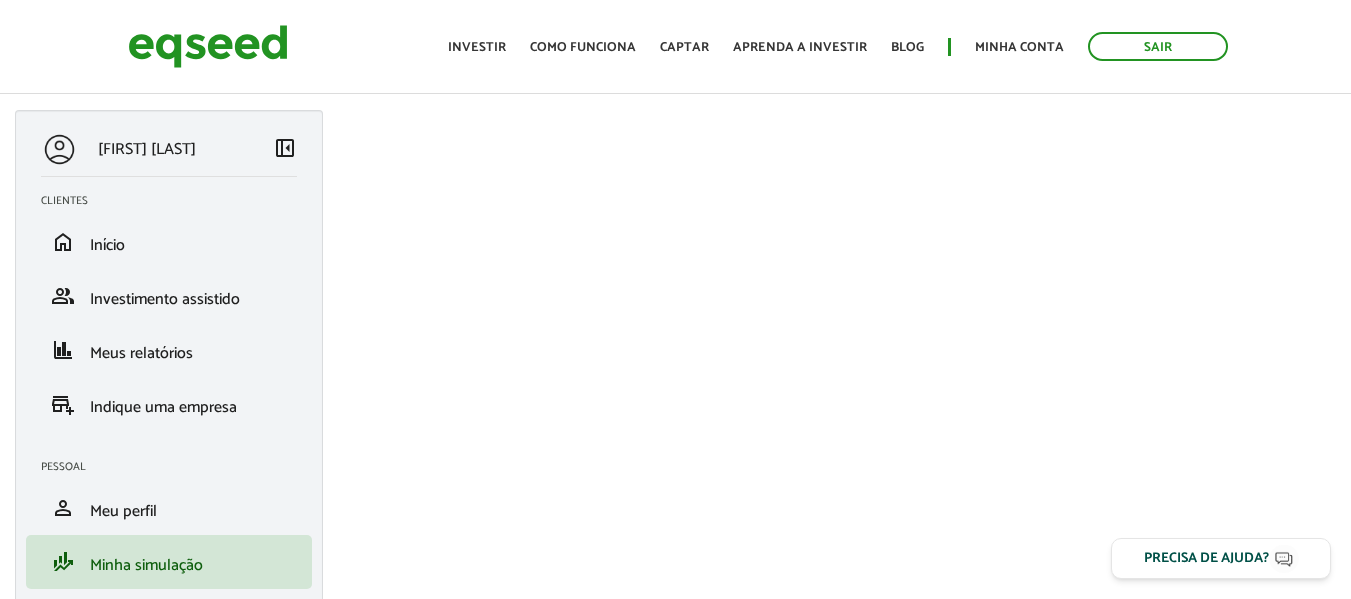 scroll, scrollTop: 0, scrollLeft: 0, axis: both 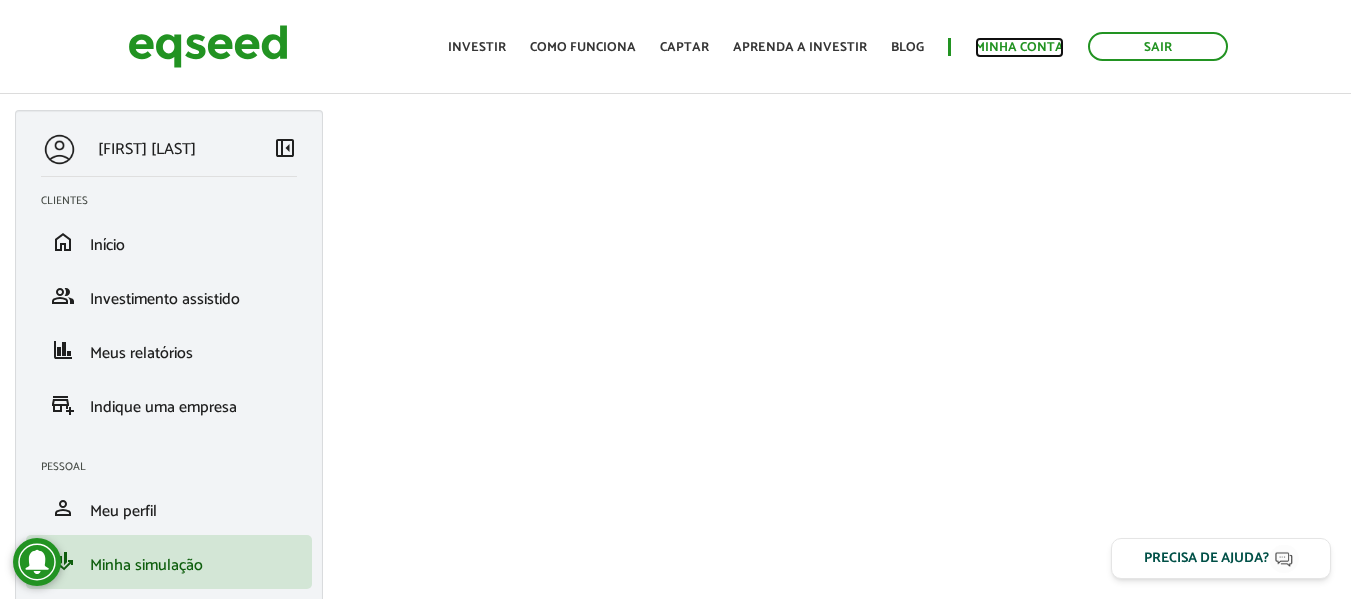 click on "Minha conta" at bounding box center (1019, 47) 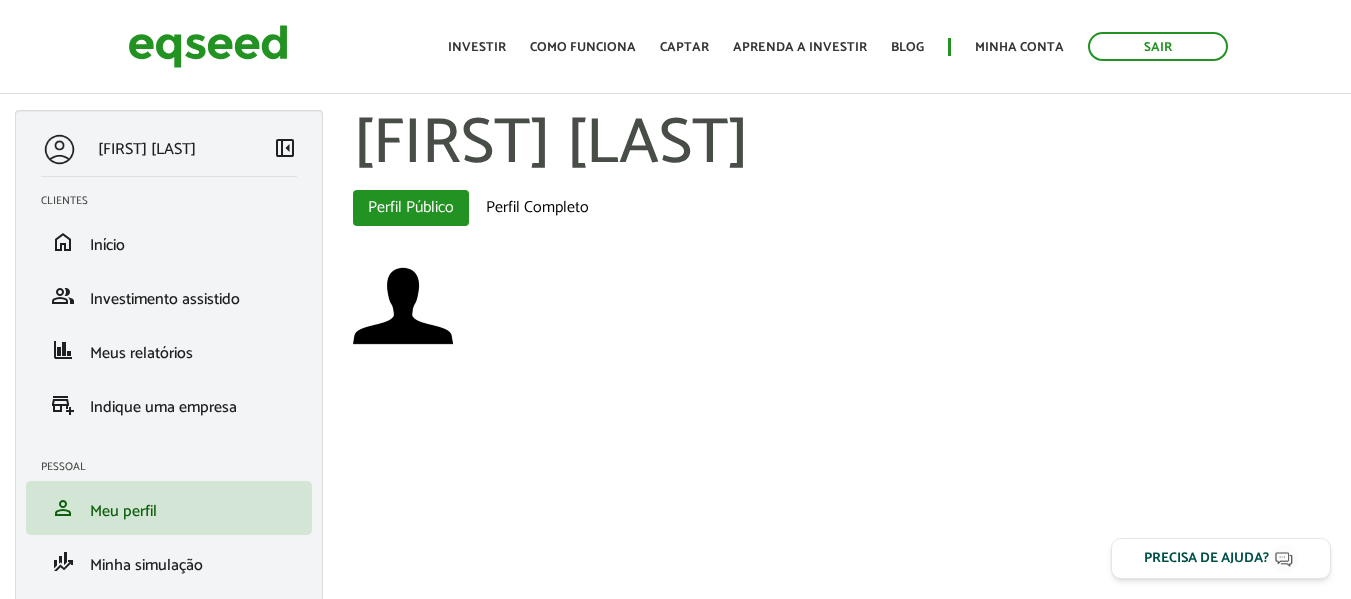 scroll, scrollTop: 0, scrollLeft: 0, axis: both 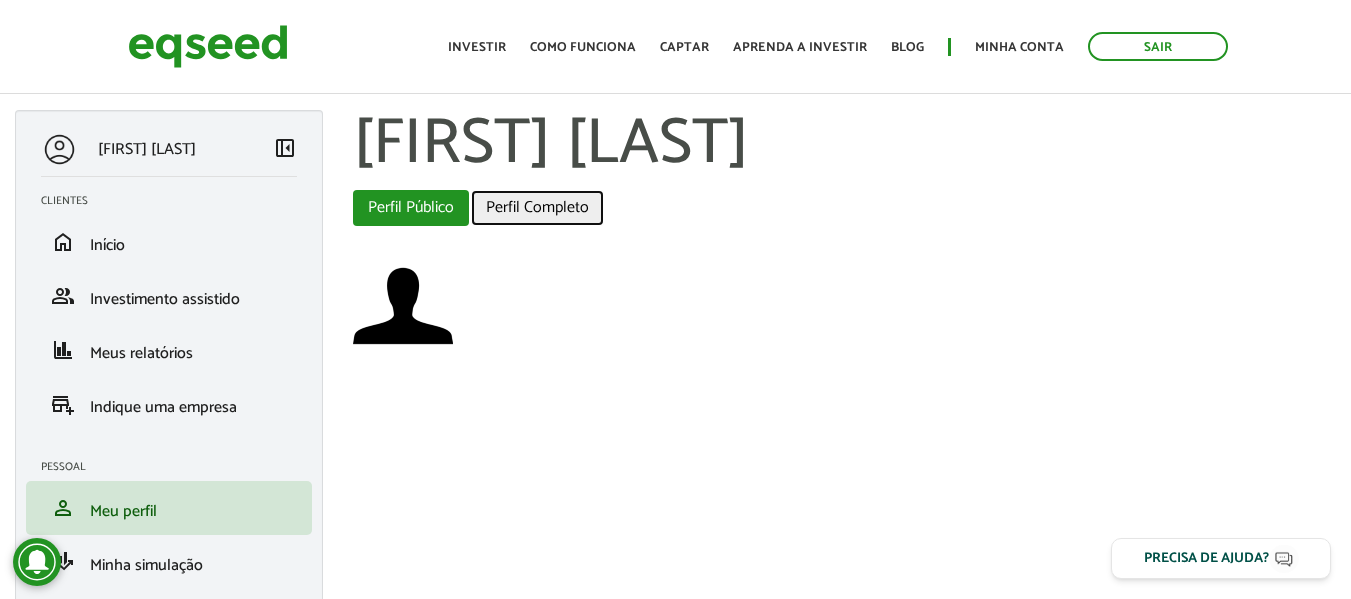 click on "Perfil Completo" at bounding box center [537, 208] 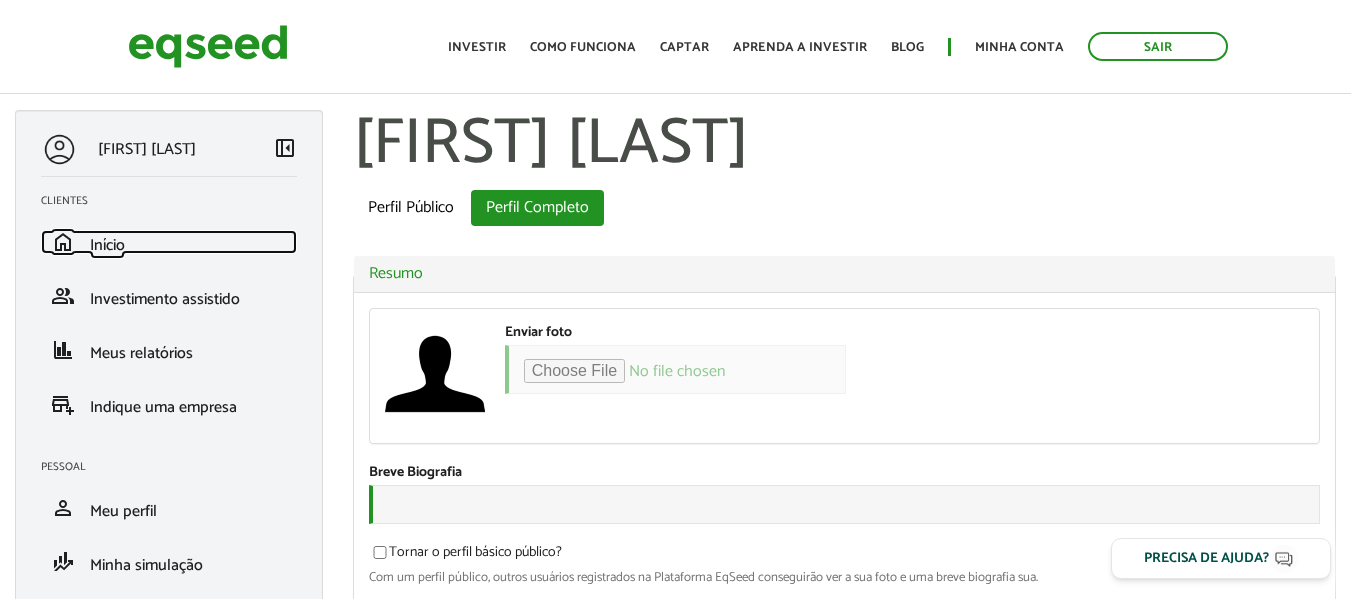 click on "Início" at bounding box center (107, 245) 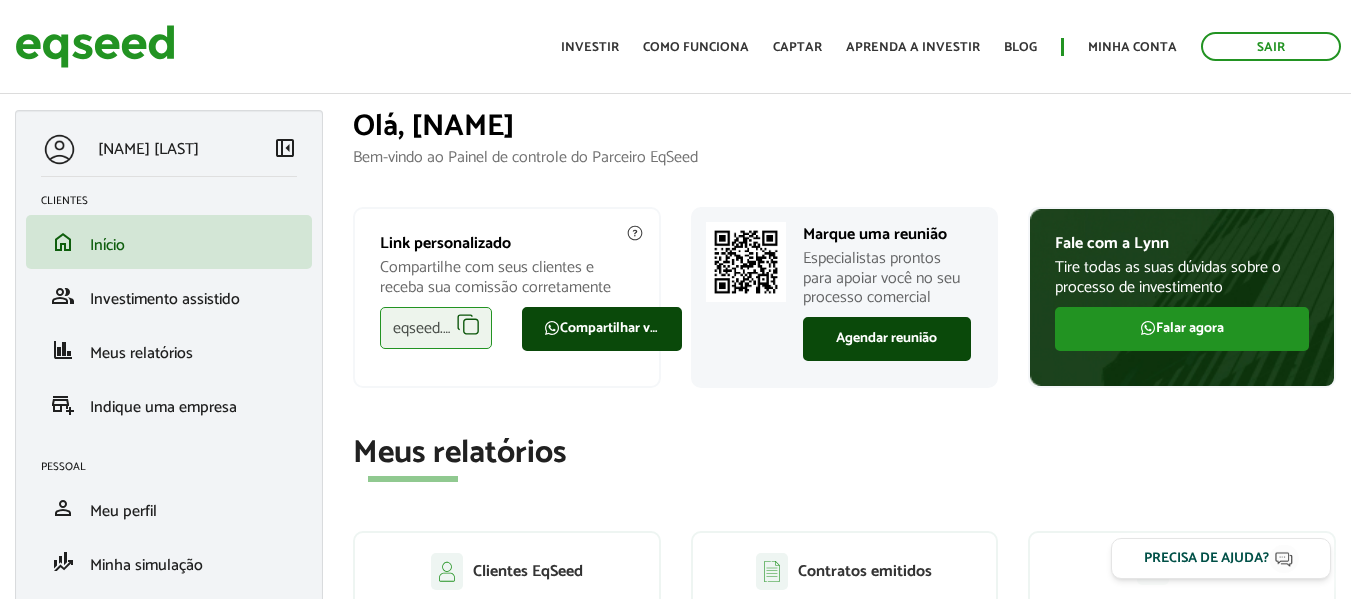 scroll, scrollTop: 0, scrollLeft: 0, axis: both 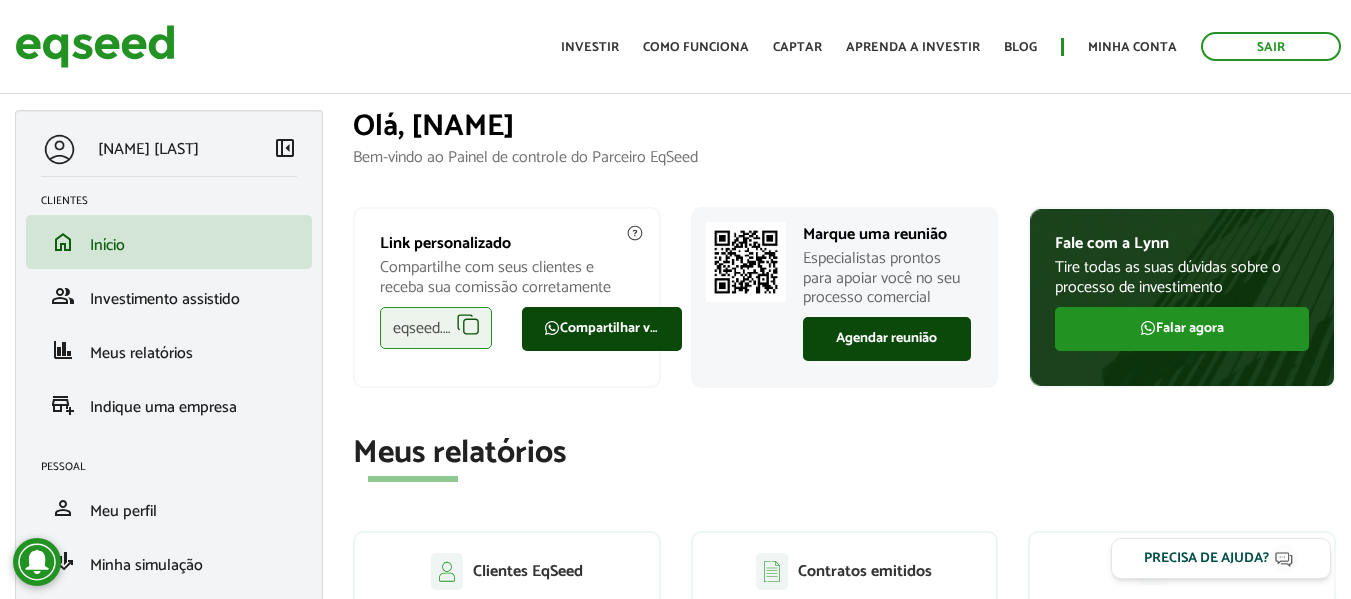 click on "eqseed.com/a/is/bruno.monaco" at bounding box center (436, 328) 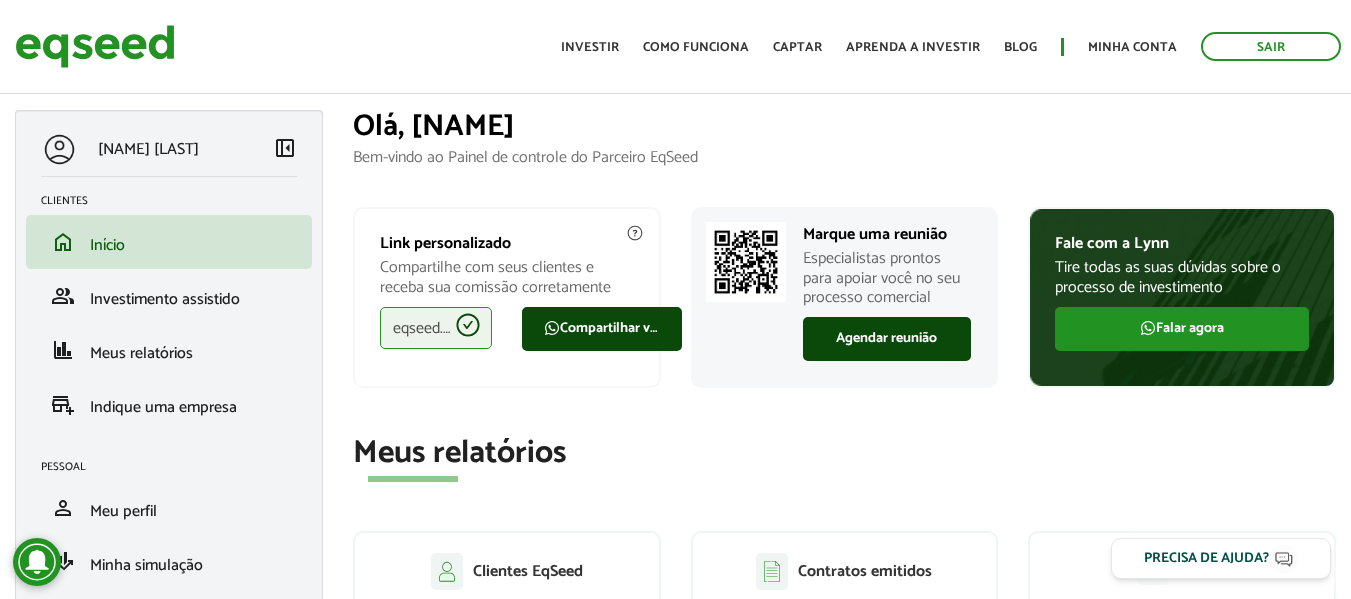 click on "eqseed.com/a/is/bruno.monaco" at bounding box center [436, 328] 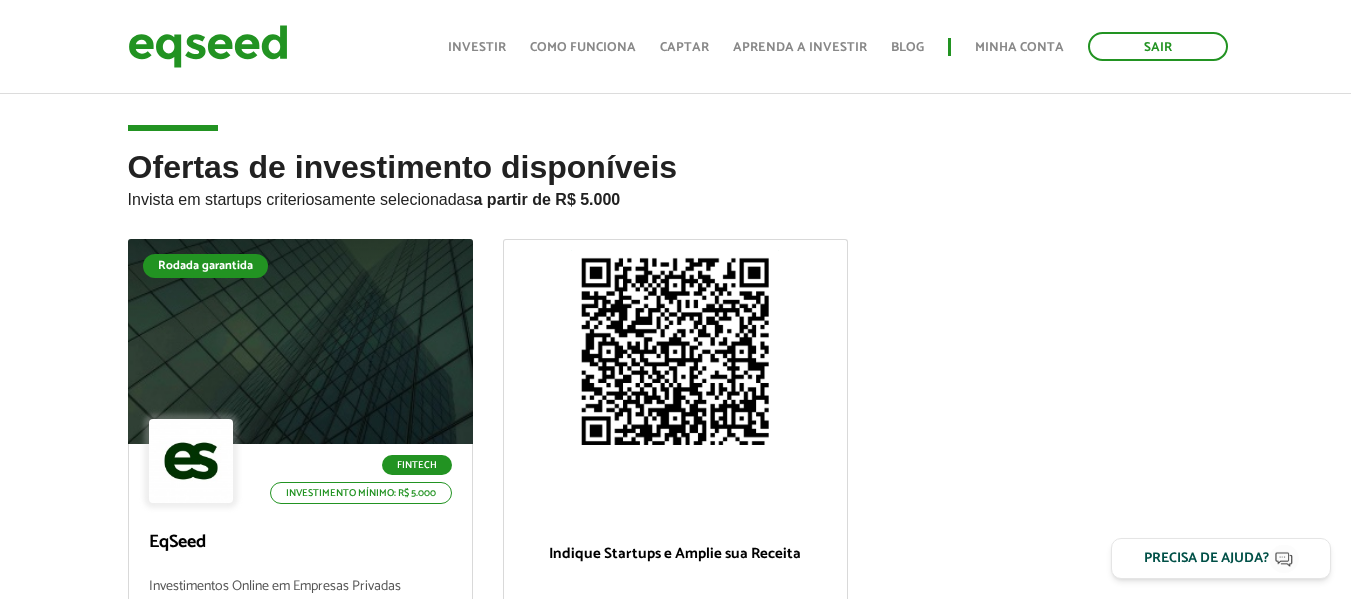 scroll, scrollTop: 400, scrollLeft: 0, axis: vertical 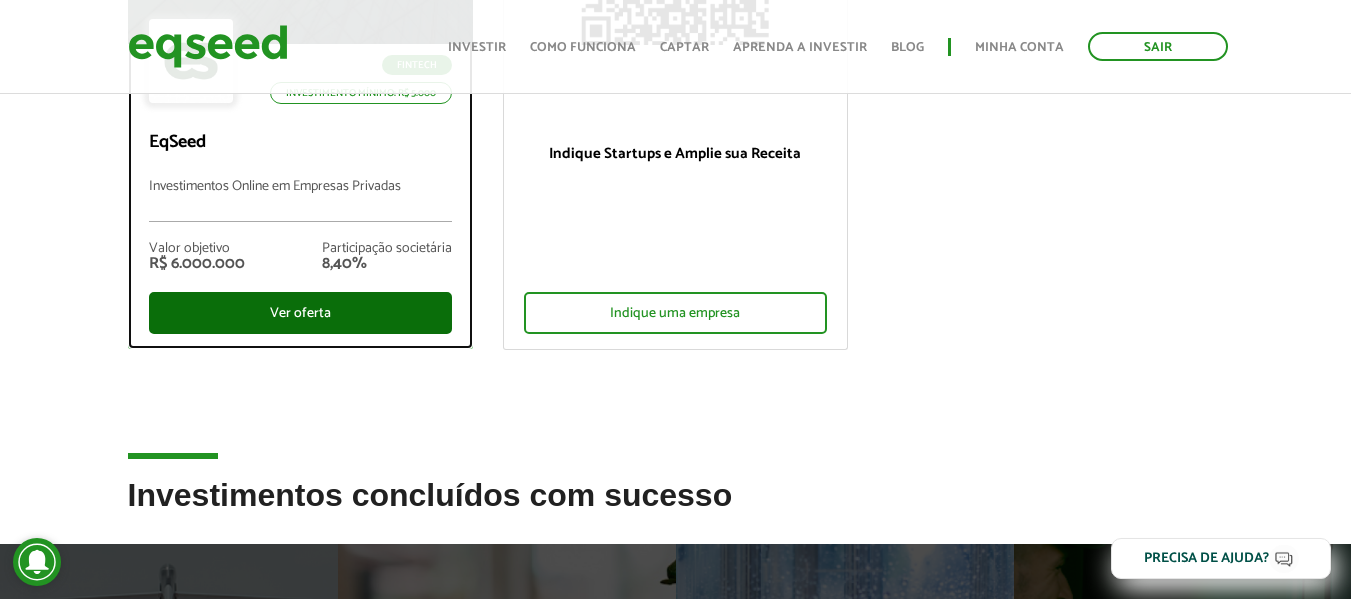 click on "Ver oferta" at bounding box center (300, 313) 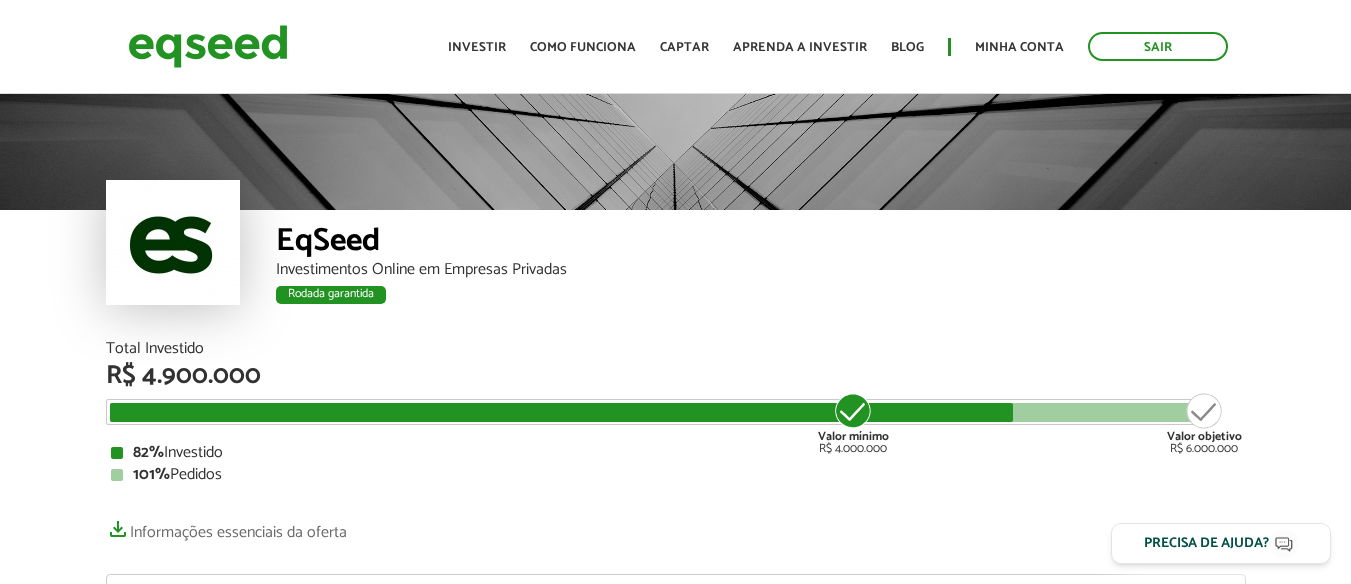 scroll, scrollTop: 0, scrollLeft: 0, axis: both 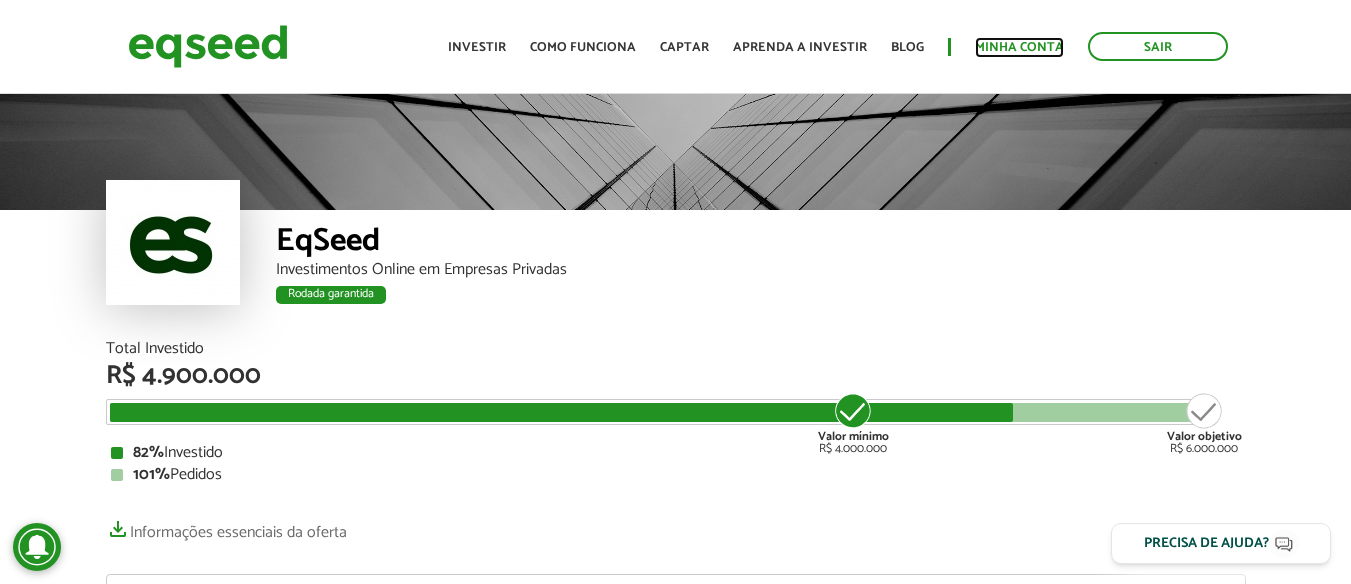 click on "Minha conta" at bounding box center (1019, 47) 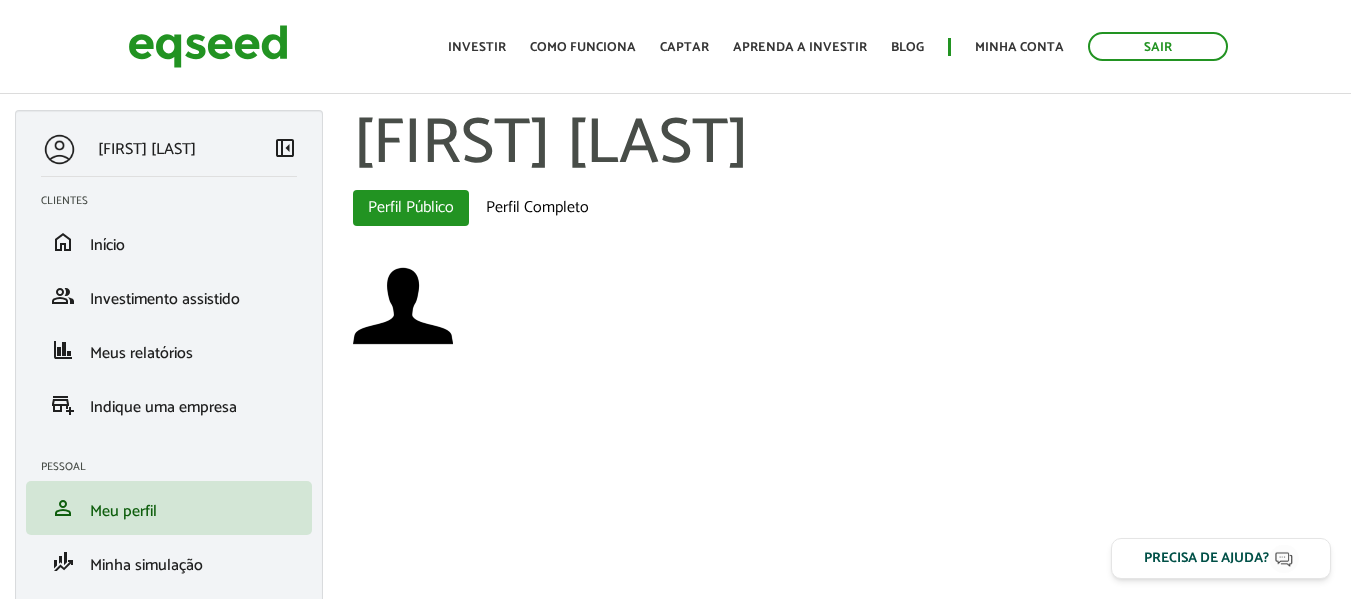 scroll, scrollTop: 0, scrollLeft: 0, axis: both 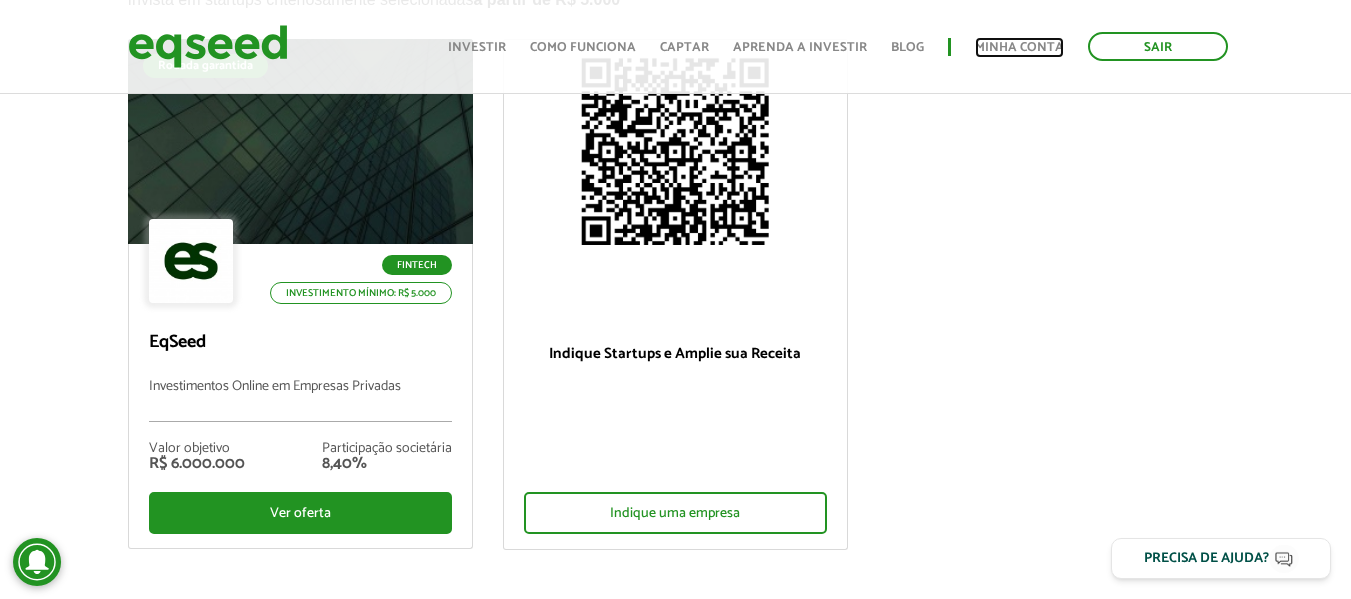 click on "Minha conta" at bounding box center (1019, 47) 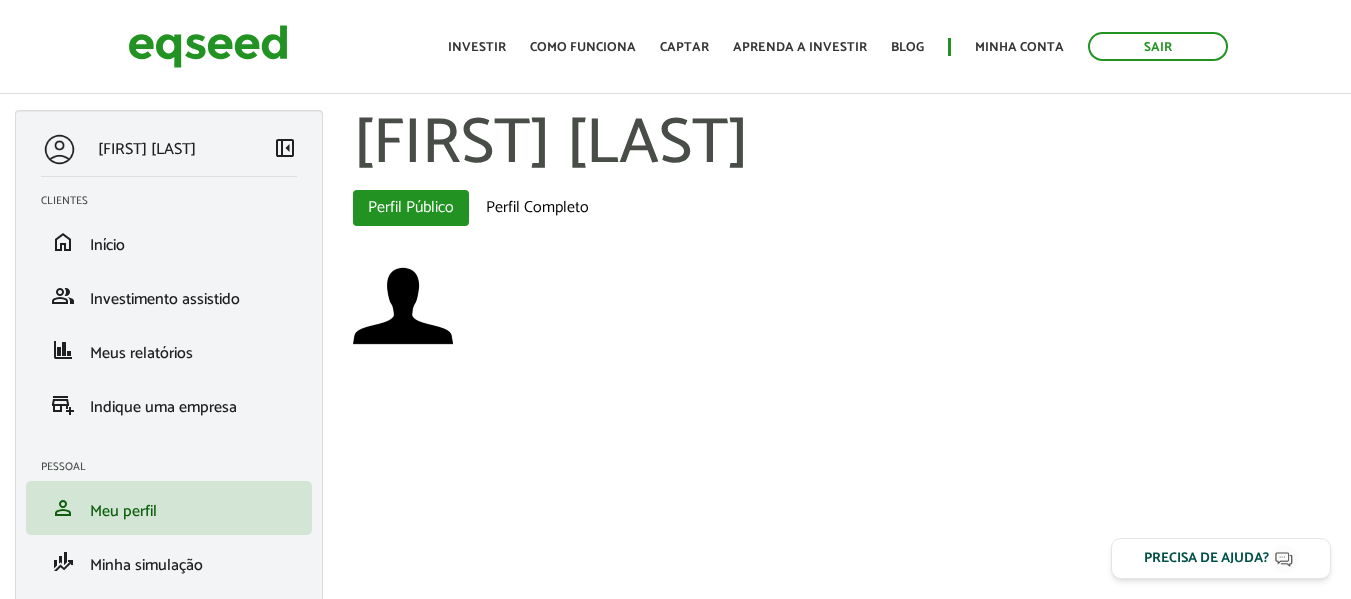 scroll, scrollTop: 0, scrollLeft: 0, axis: both 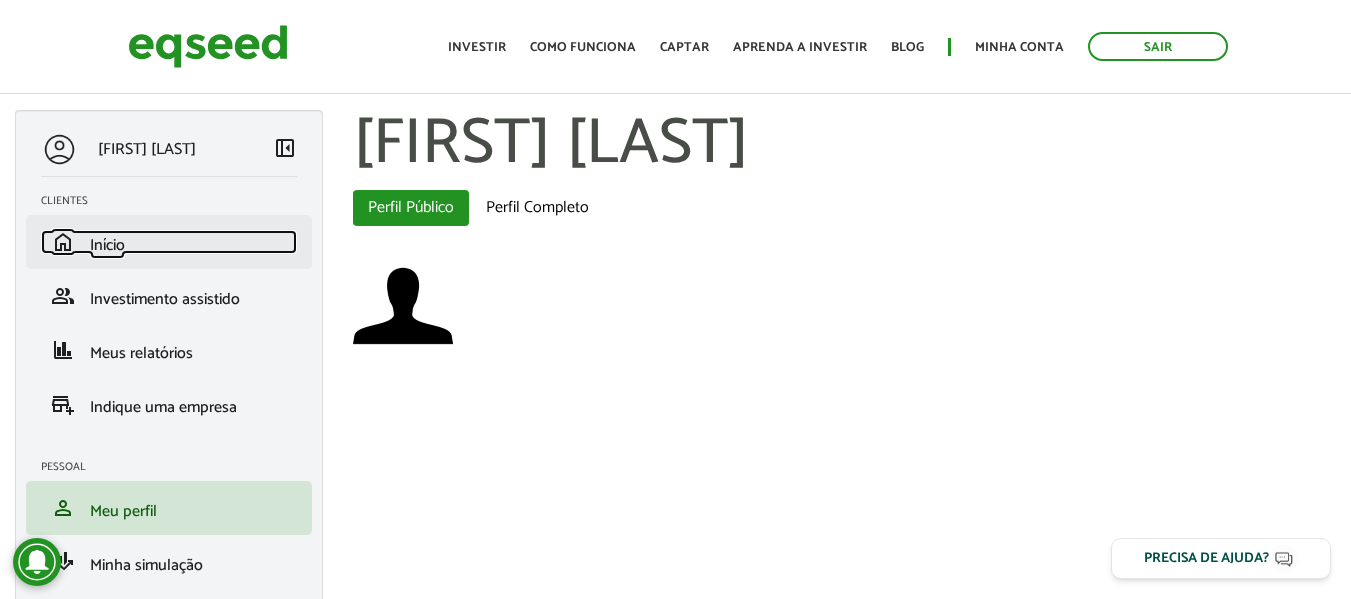click on "Início" at bounding box center [107, 245] 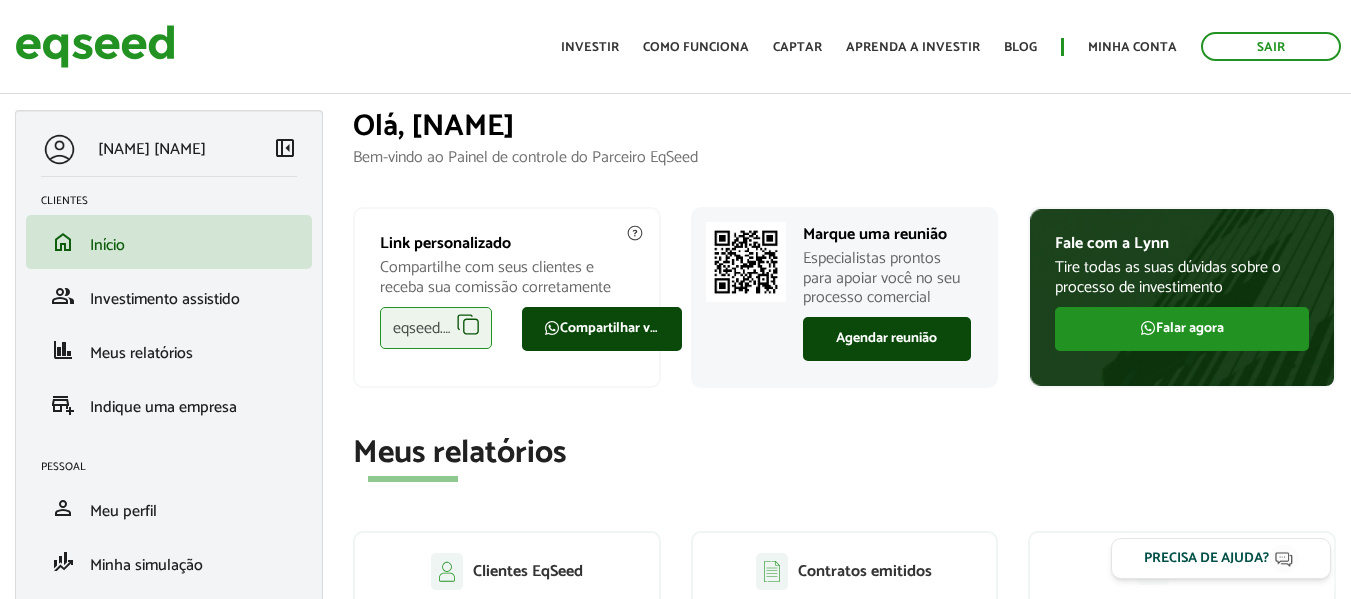 scroll, scrollTop: 0, scrollLeft: 0, axis: both 